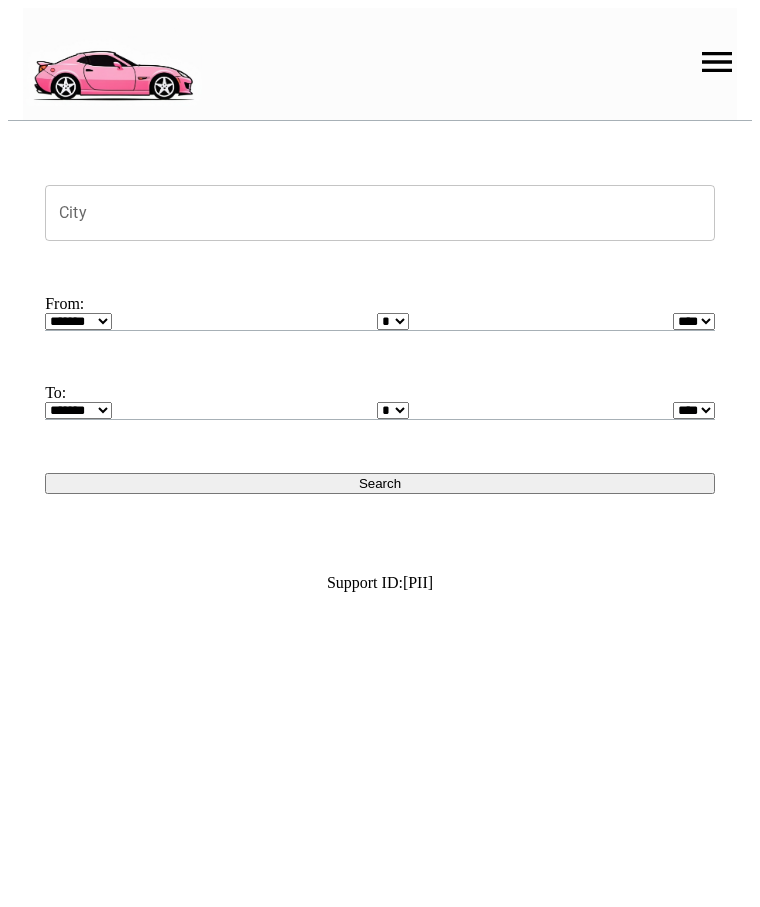 scroll, scrollTop: 0, scrollLeft: 0, axis: both 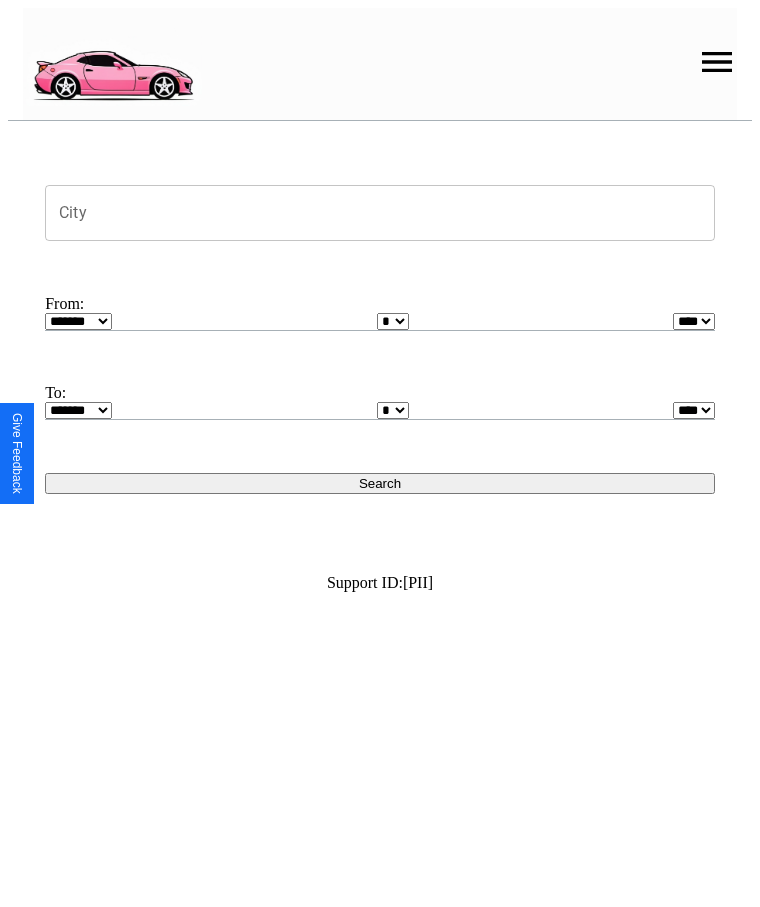 click at bounding box center [717, 62] 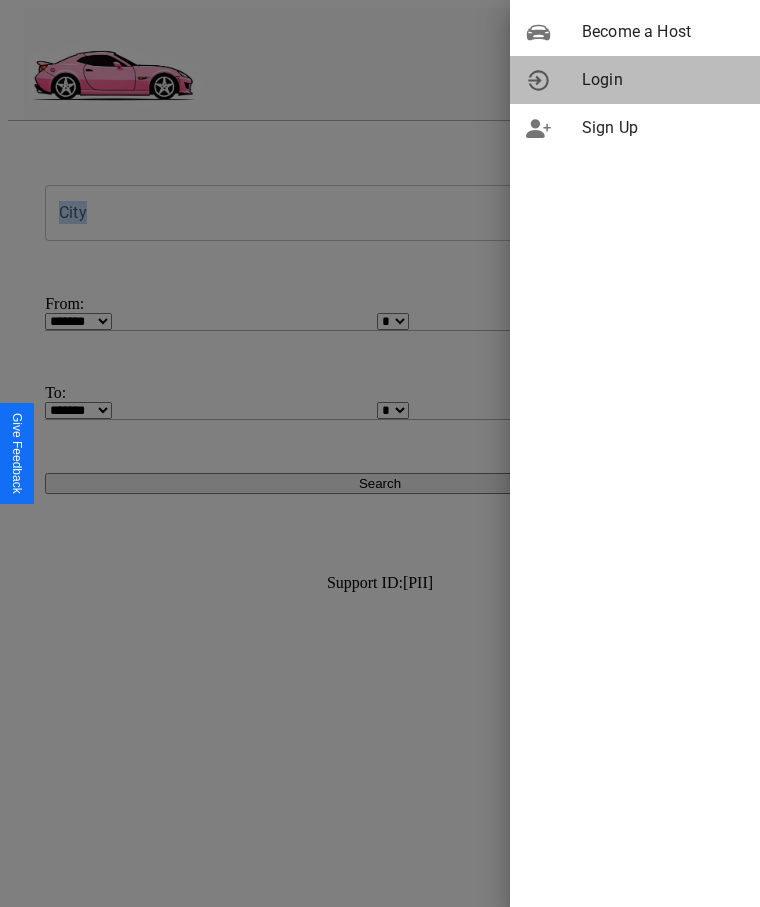 click on "Login" at bounding box center [663, 80] 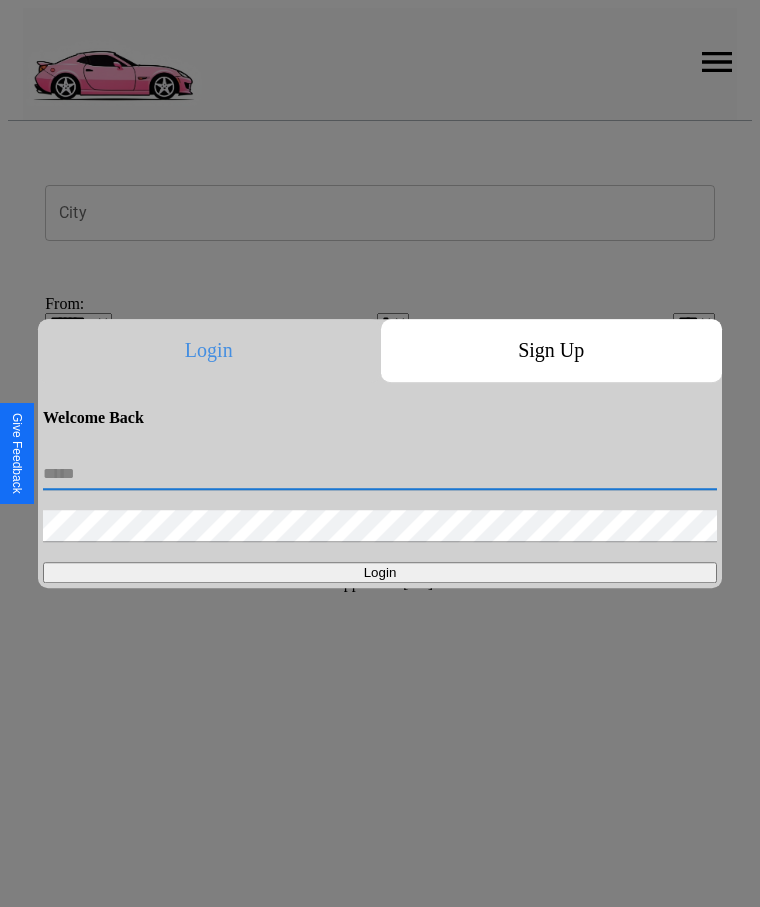 click at bounding box center (380, 474) 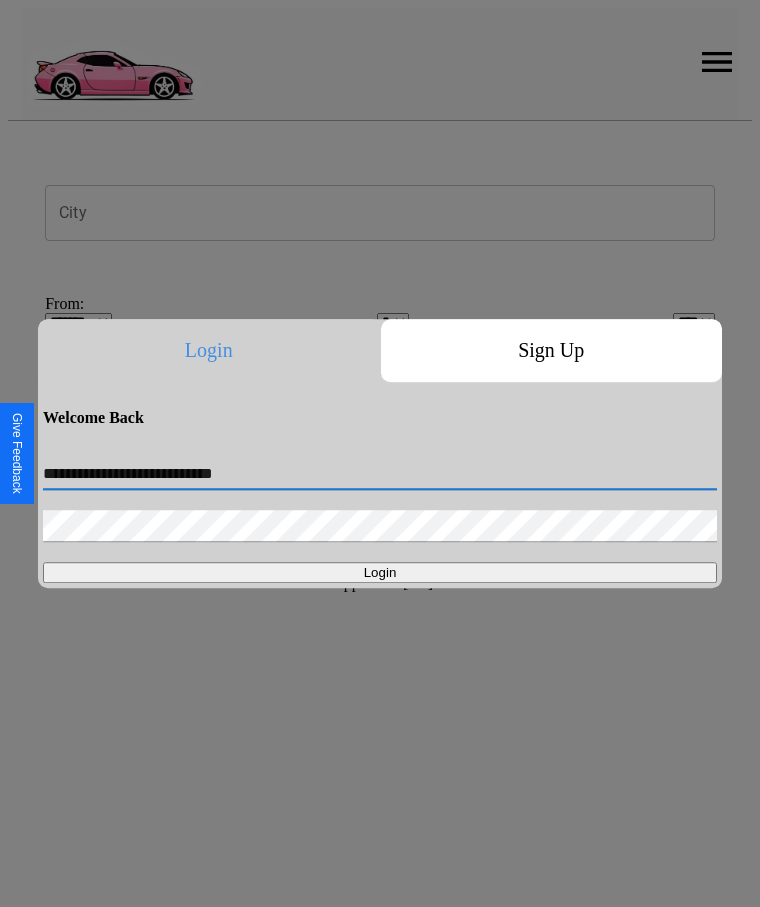 type on "**********" 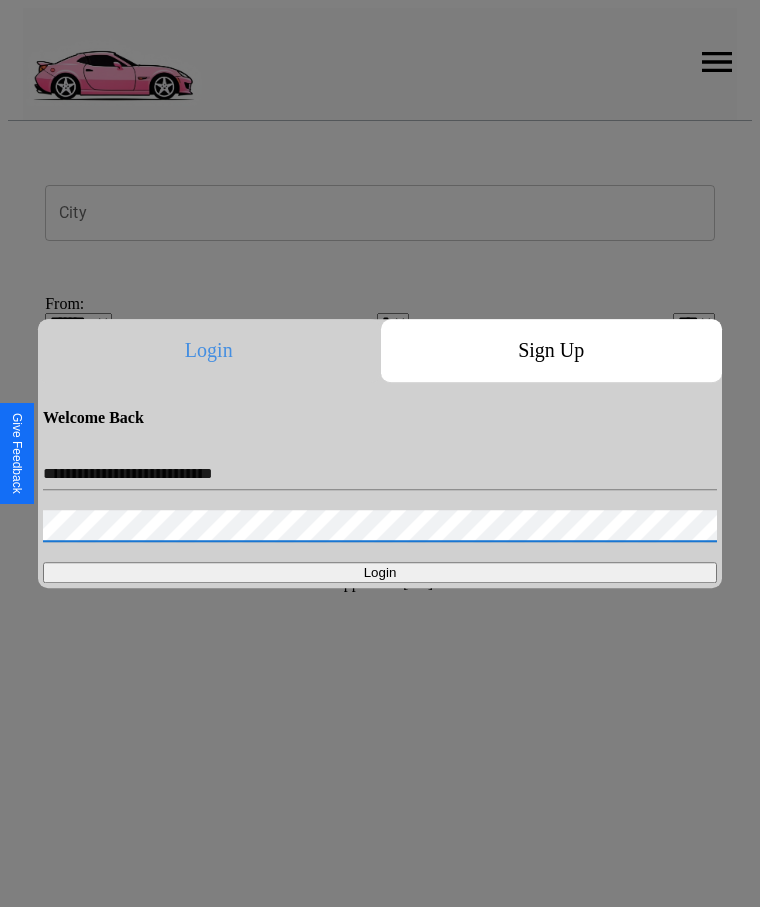 click on "Login" at bounding box center [380, 572] 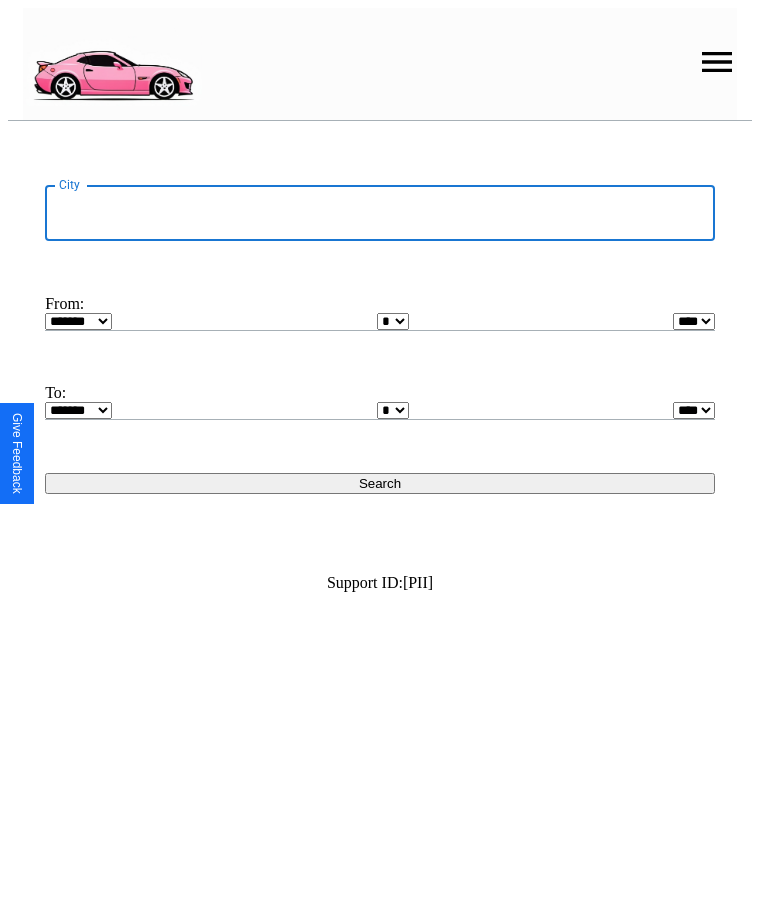 click on "City" at bounding box center [380, 213] 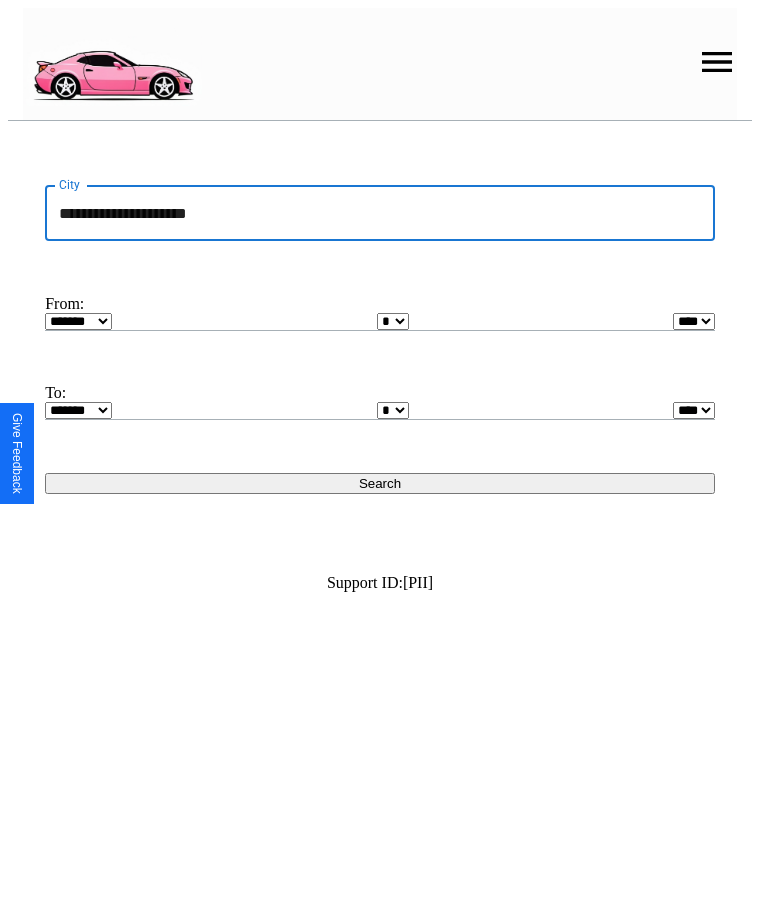 type on "**********" 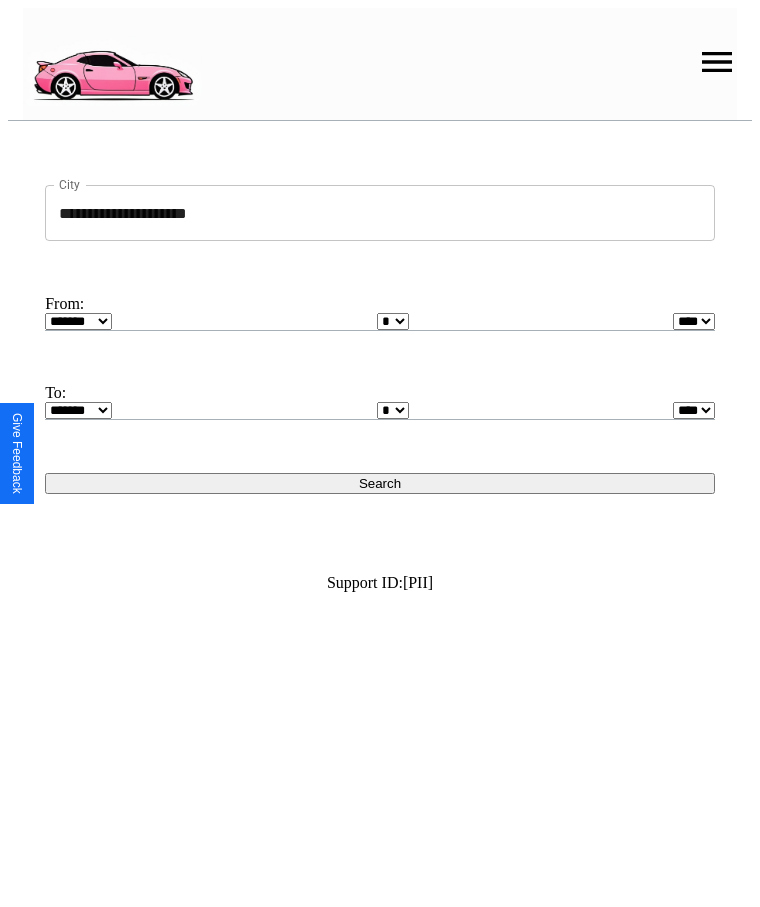 click on "******* ******** ***** ***** *** **** **** ****** ********* ******* ******** ********" at bounding box center (78, 321) 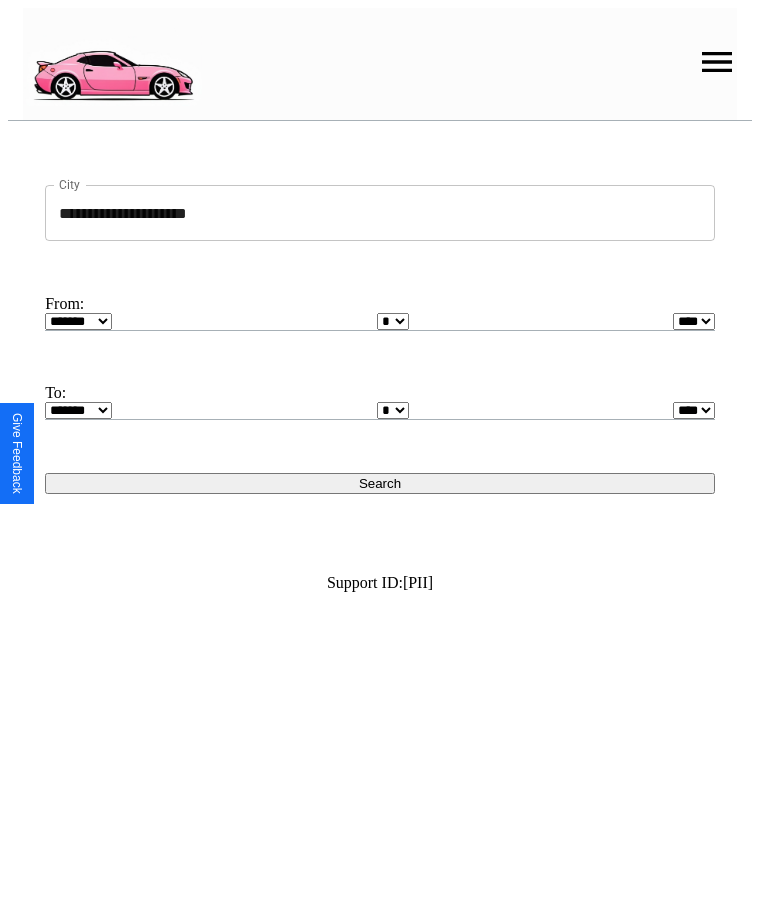 click on "* * * * * * * * * ** ** ** ** ** ** ** ** ** ** ** ** ** ** ** ** ** ** ** ** ** **" at bounding box center (393, 321) 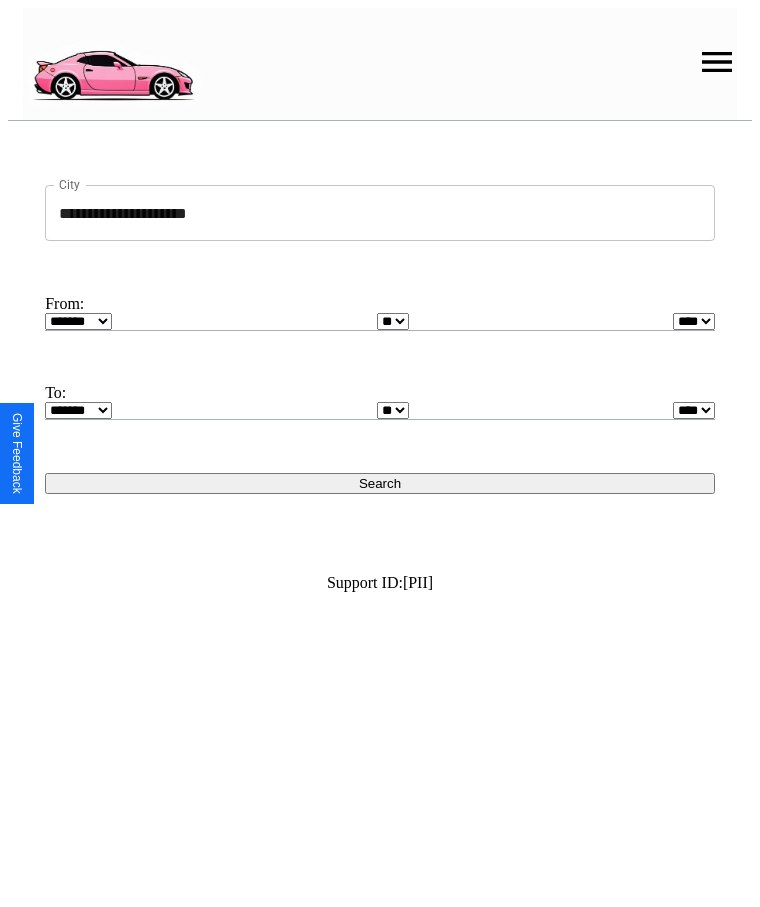 click on "* * * * * * * * * ** ** ** ** ** ** ** ** ** ** ** ** ** ** ** ** ** ** ** ** ** **" at bounding box center [393, 410] 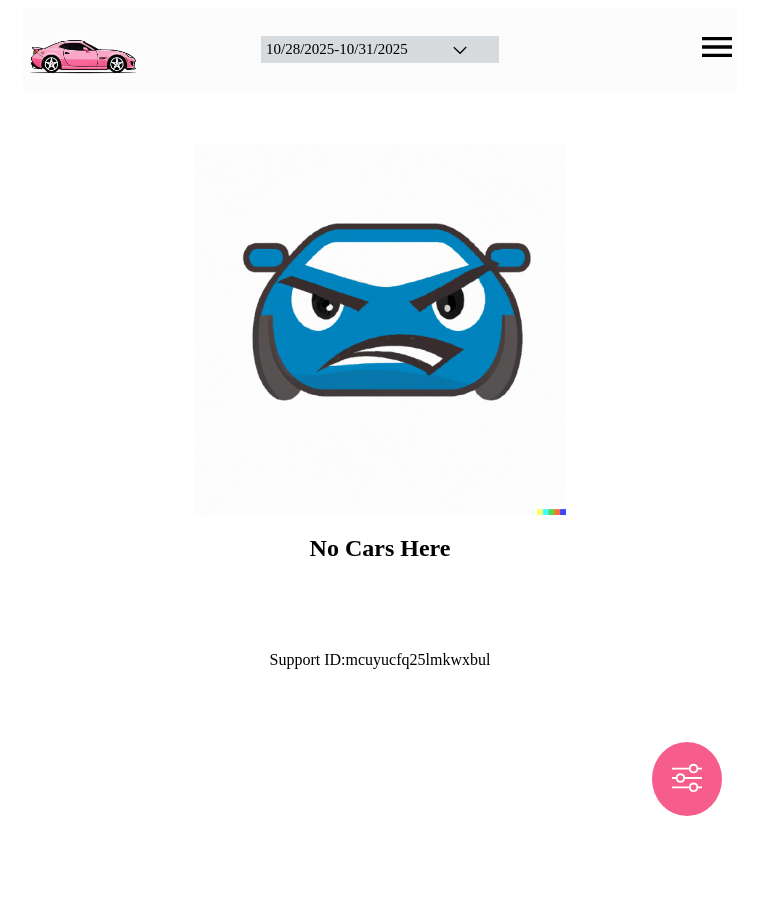 scroll, scrollTop: 0, scrollLeft: 0, axis: both 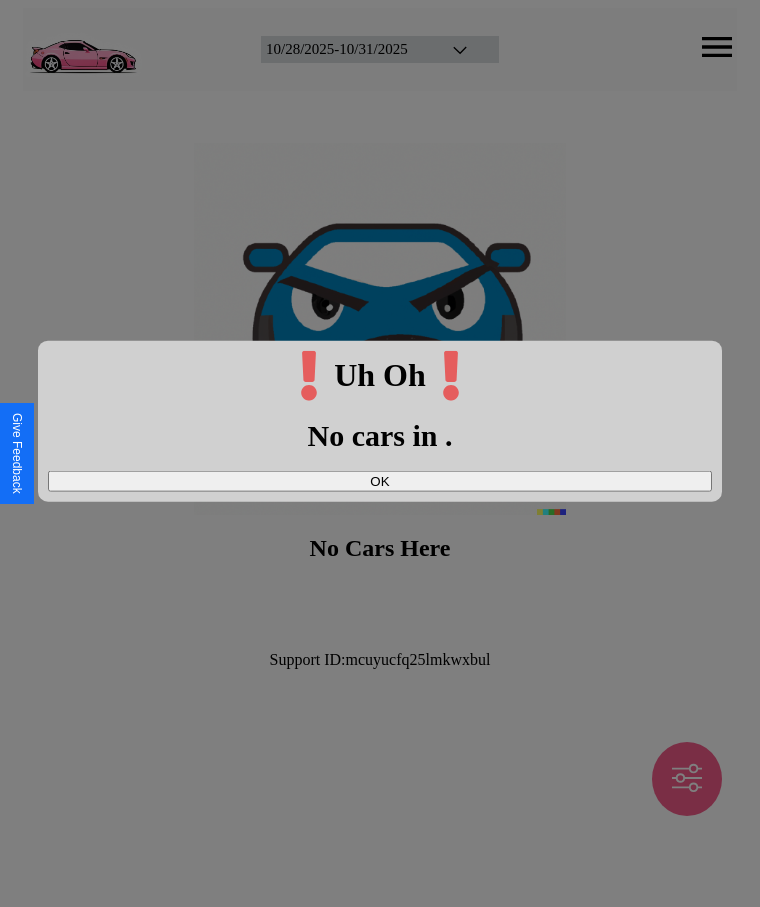 click on "OK" at bounding box center (380, 480) 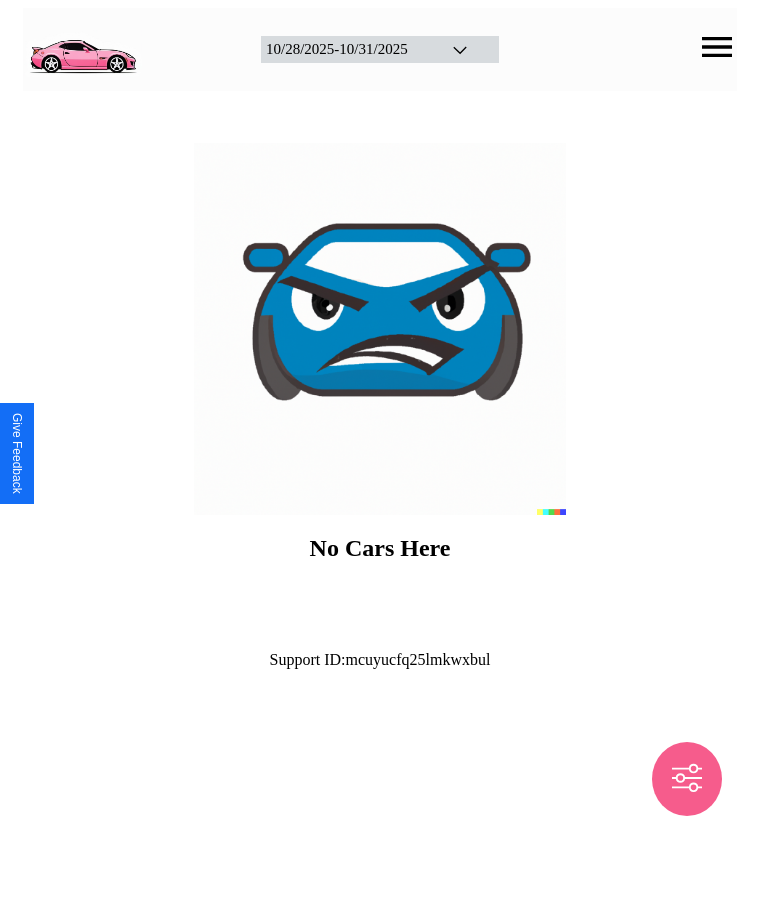 click at bounding box center (82, 47) 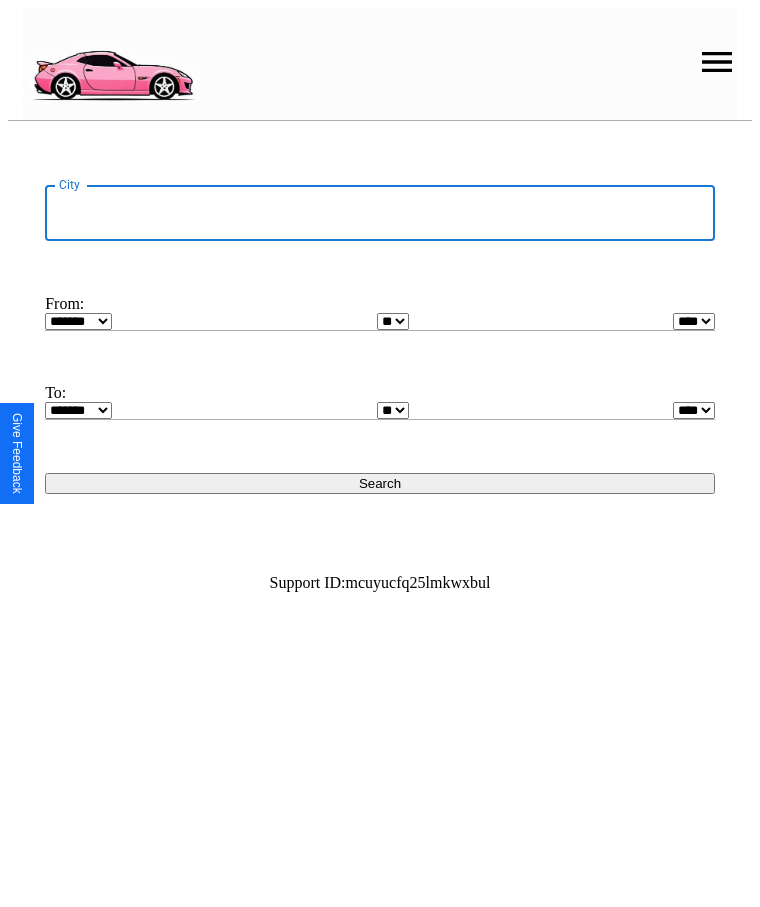 click on "City" at bounding box center [380, 213] 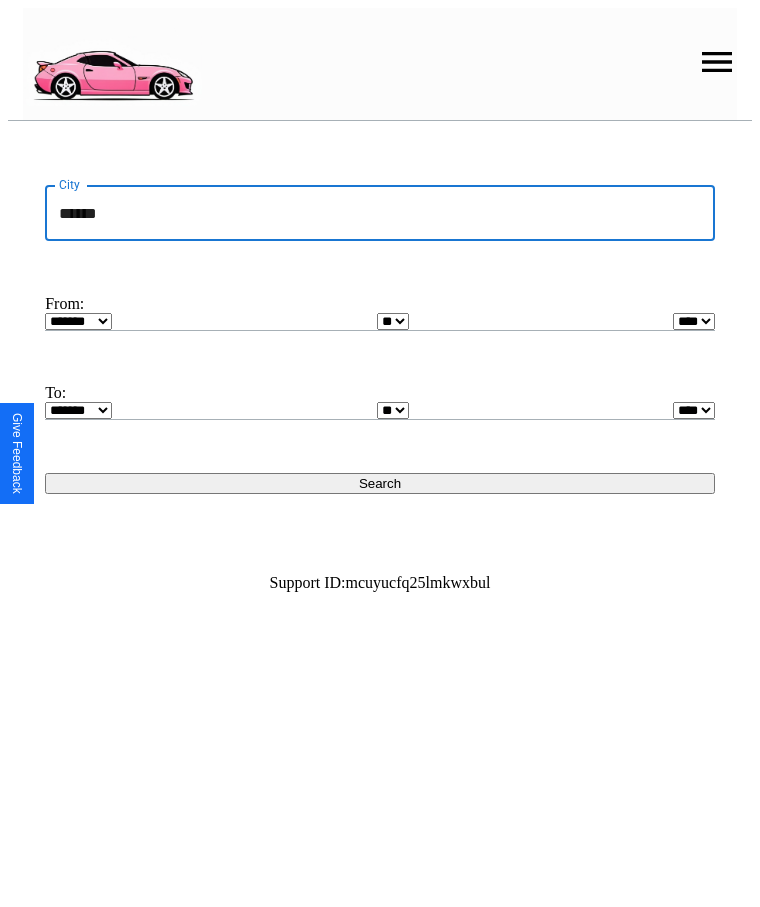 type on "******" 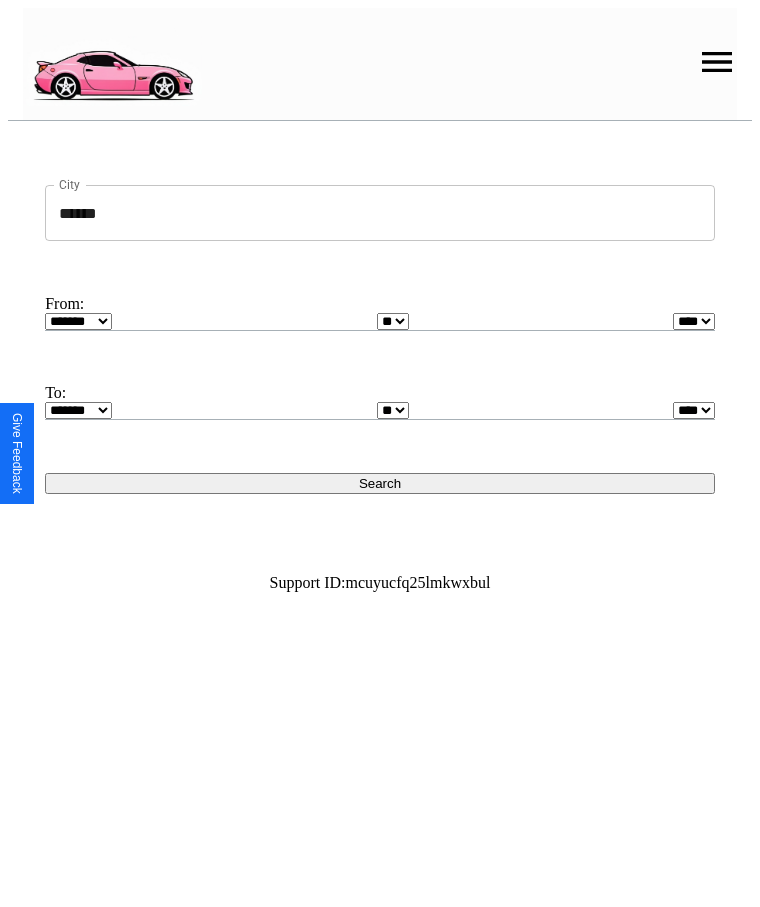 click on "******* ******** ***** ***** *** **** **** ****** ********* ******* ******** ********" at bounding box center (78, 321) 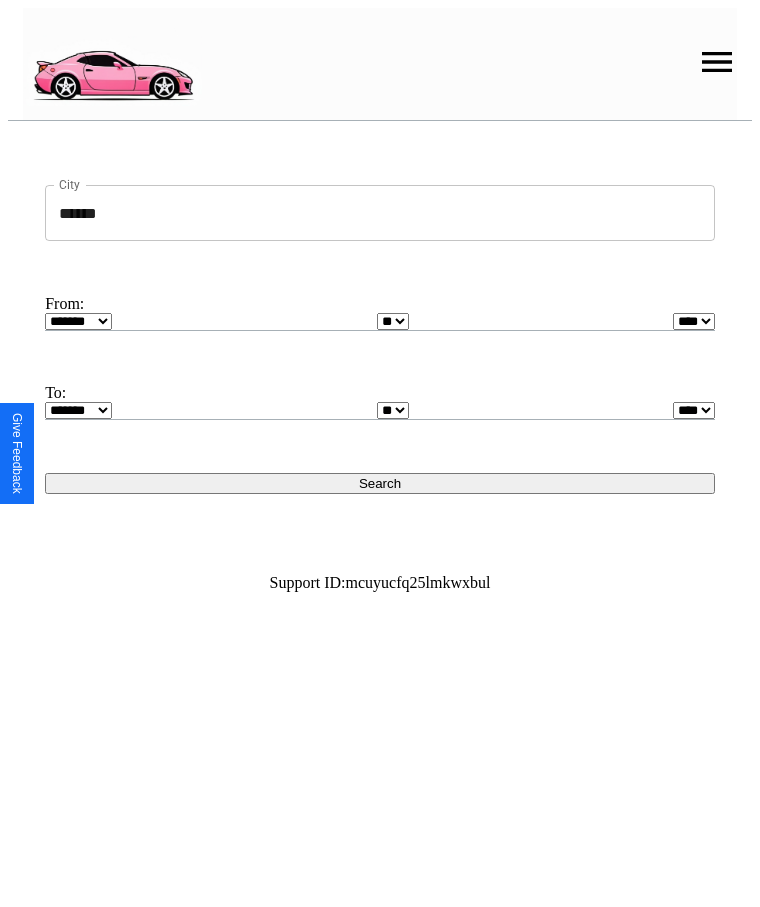 click on "* * * * * * * * * ** ** ** ** ** ** ** ** ** ** ** ** ** ** ** ** ** ** ** ** ** **" at bounding box center [393, 321] 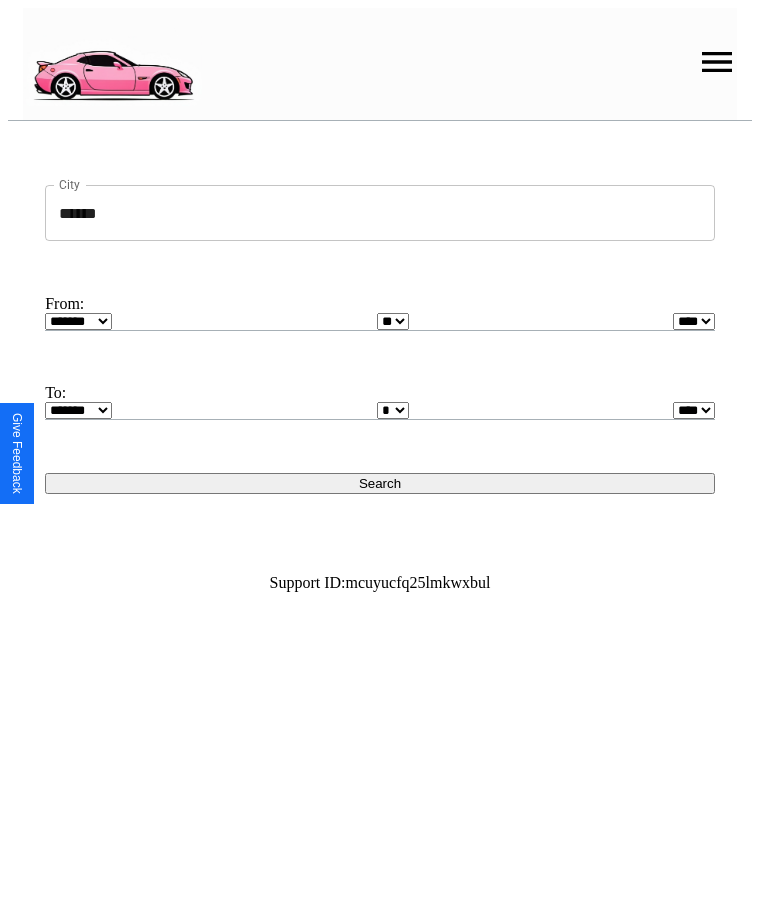 click on "* * * * * * * * * ** ** ** ** ** ** ** ** ** ** ** ** ** ** ** ** ** ** ** ** **" at bounding box center (393, 410) 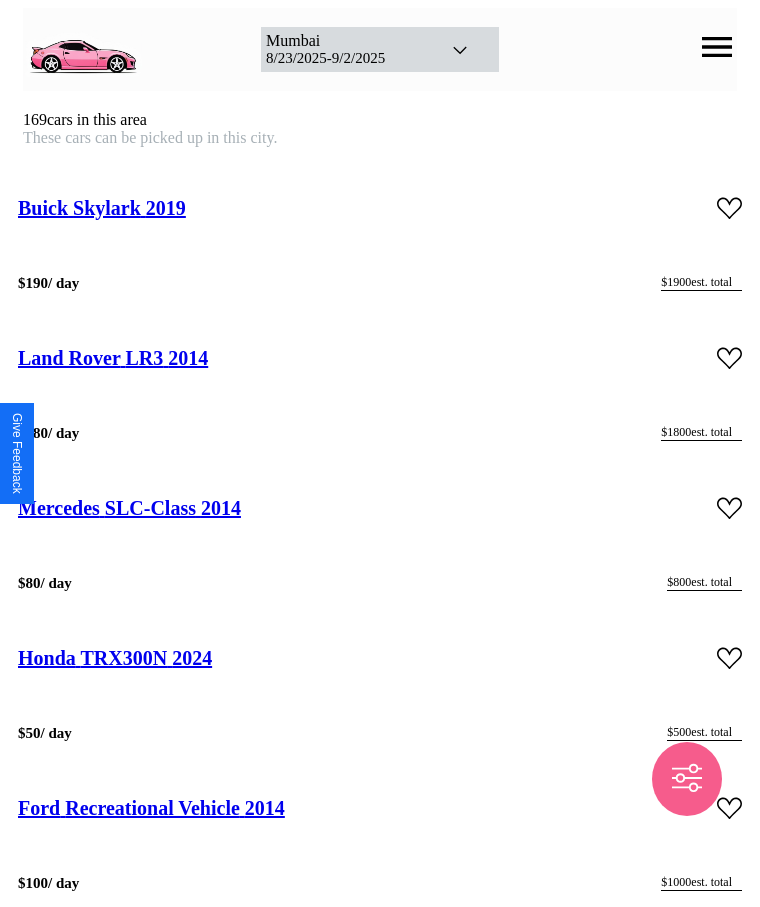 scroll, scrollTop: 44816, scrollLeft: 0, axis: vertical 